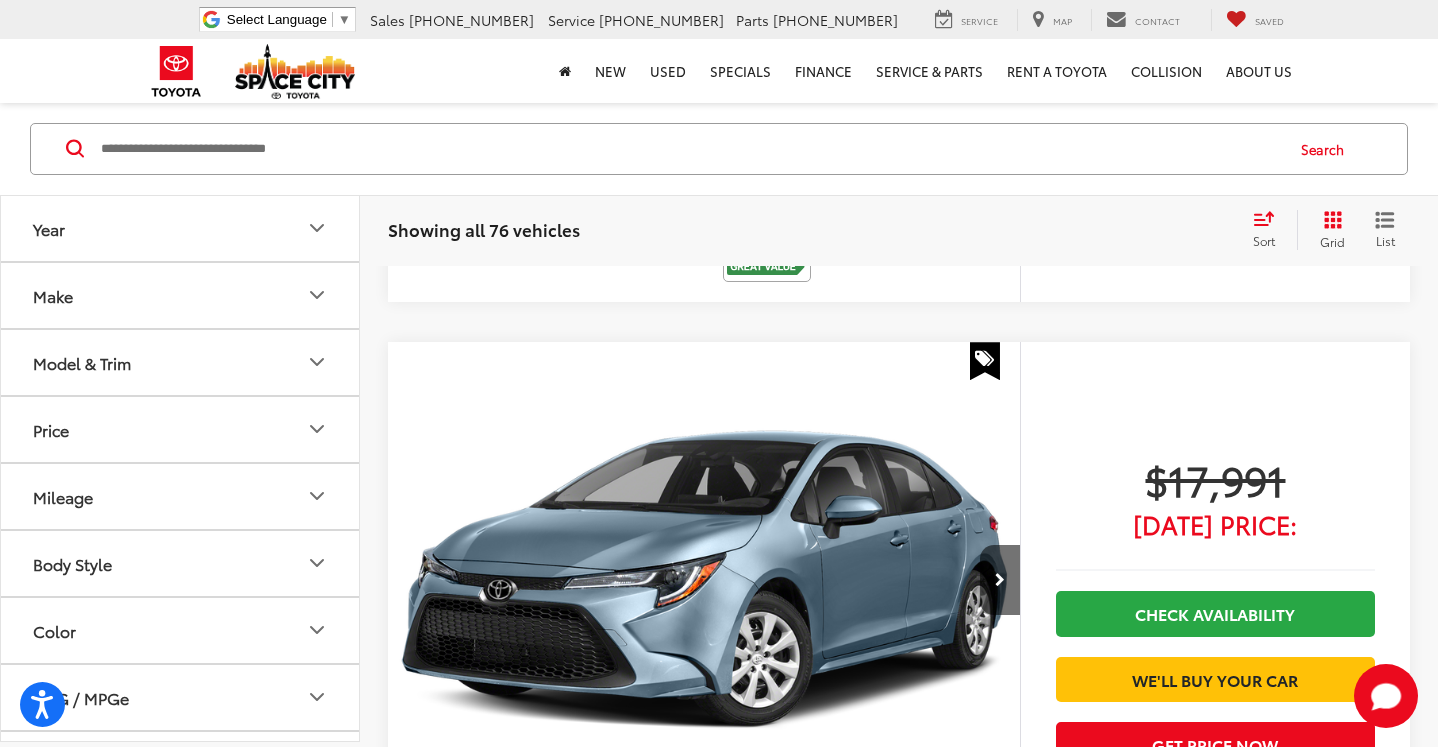 scroll, scrollTop: 1749, scrollLeft: 0, axis: vertical 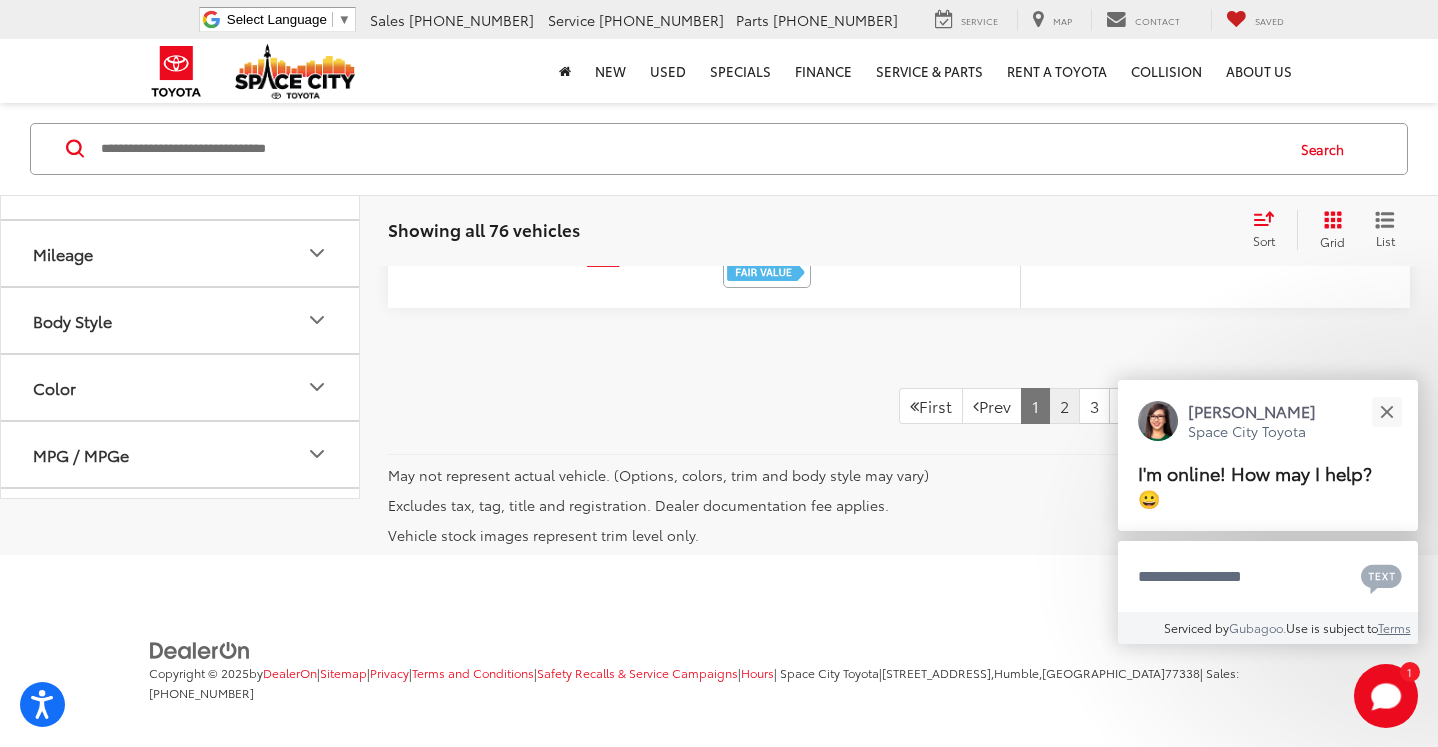 click on "2" at bounding box center (1064, 406) 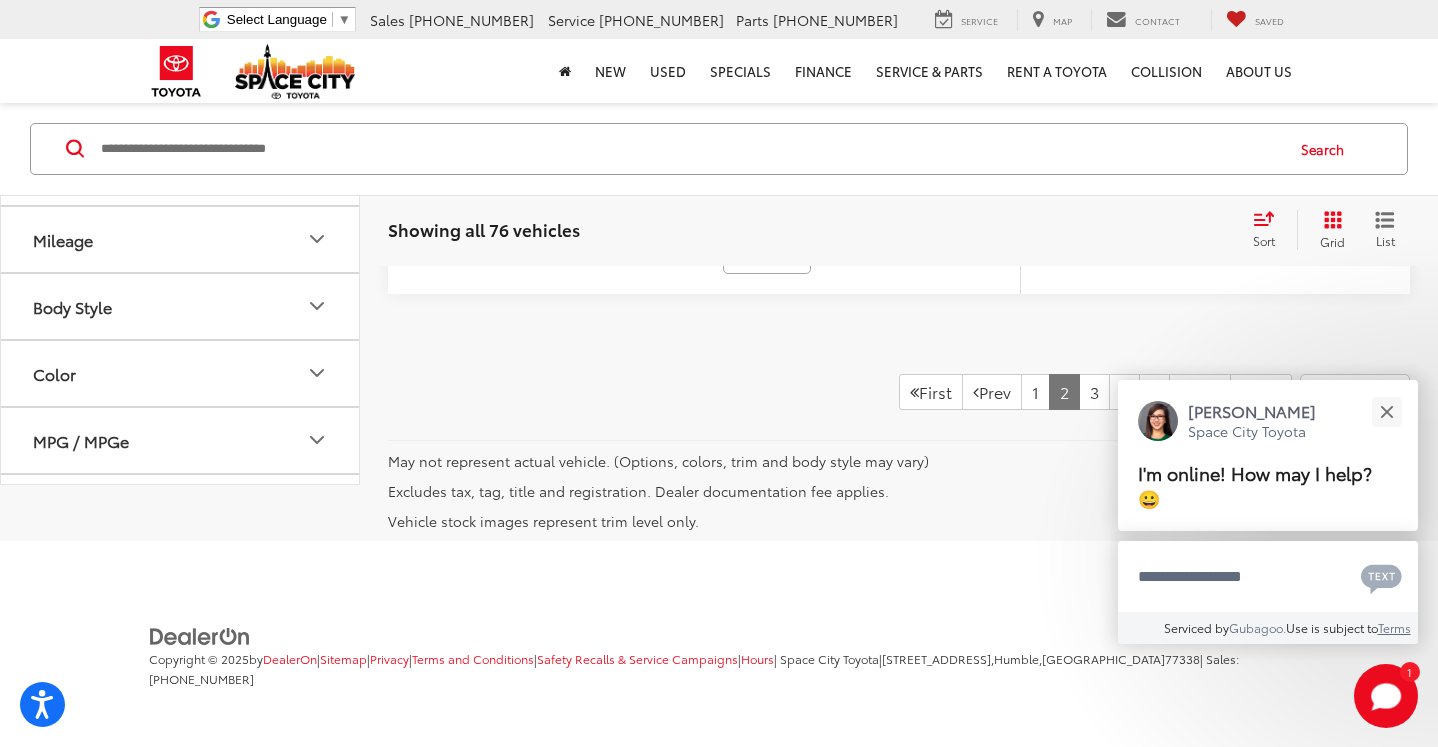 scroll, scrollTop: 10259, scrollLeft: 0, axis: vertical 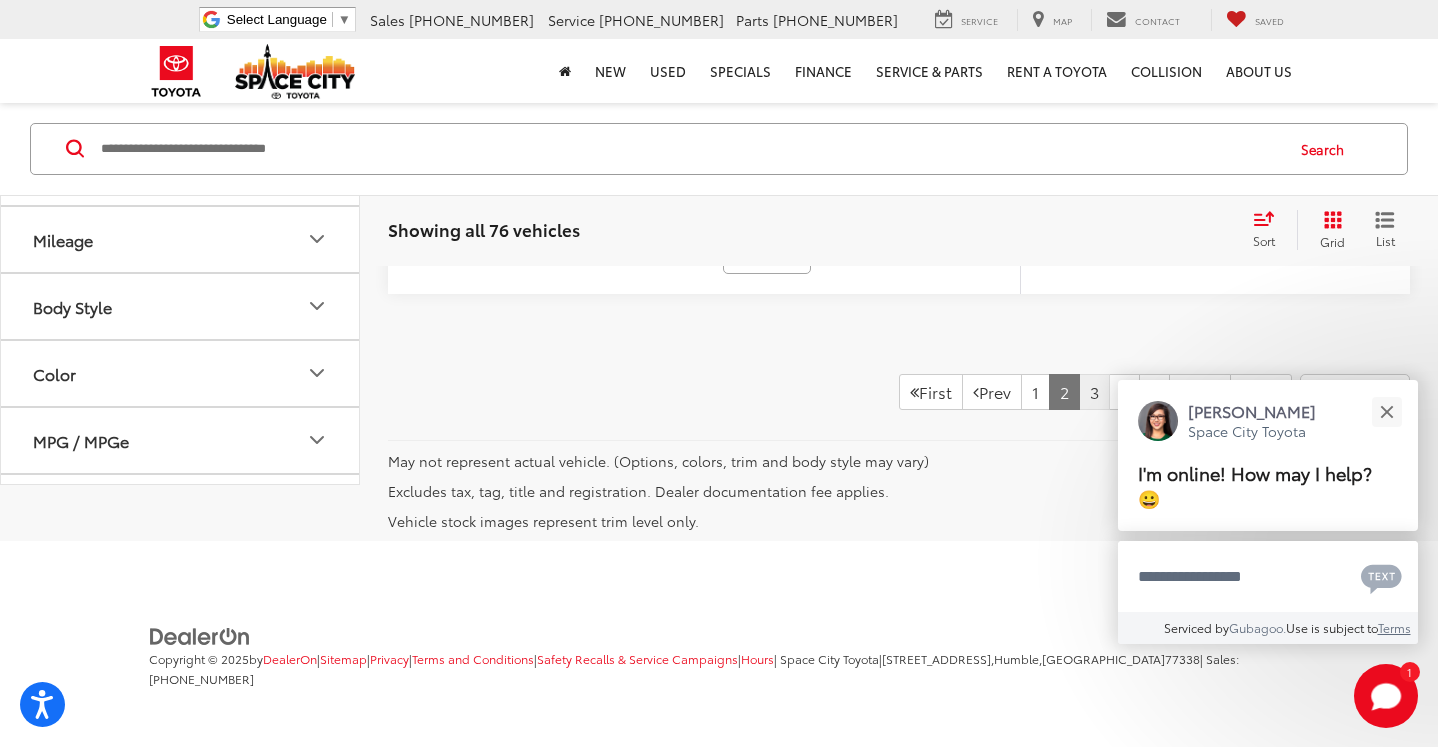 click on "3" at bounding box center [1094, 392] 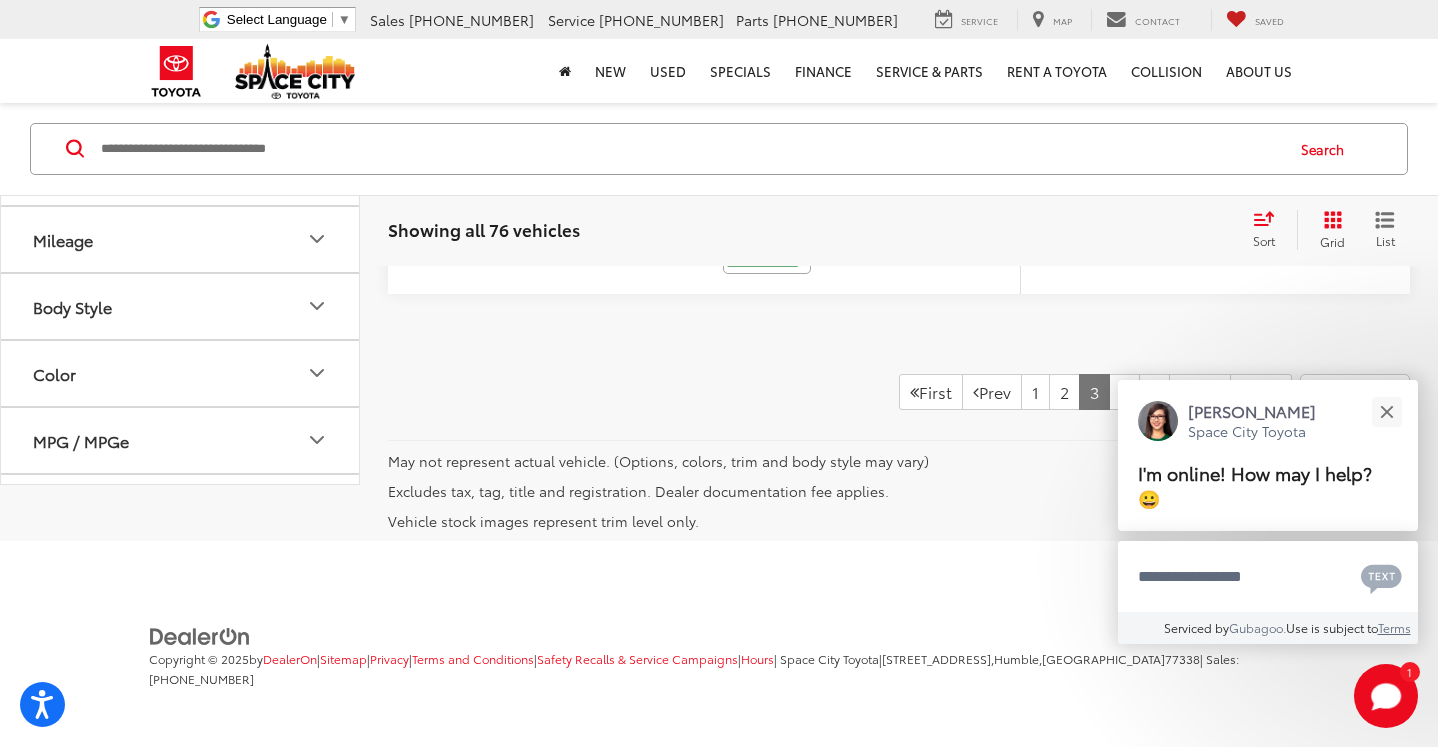 scroll, scrollTop: 10317, scrollLeft: 0, axis: vertical 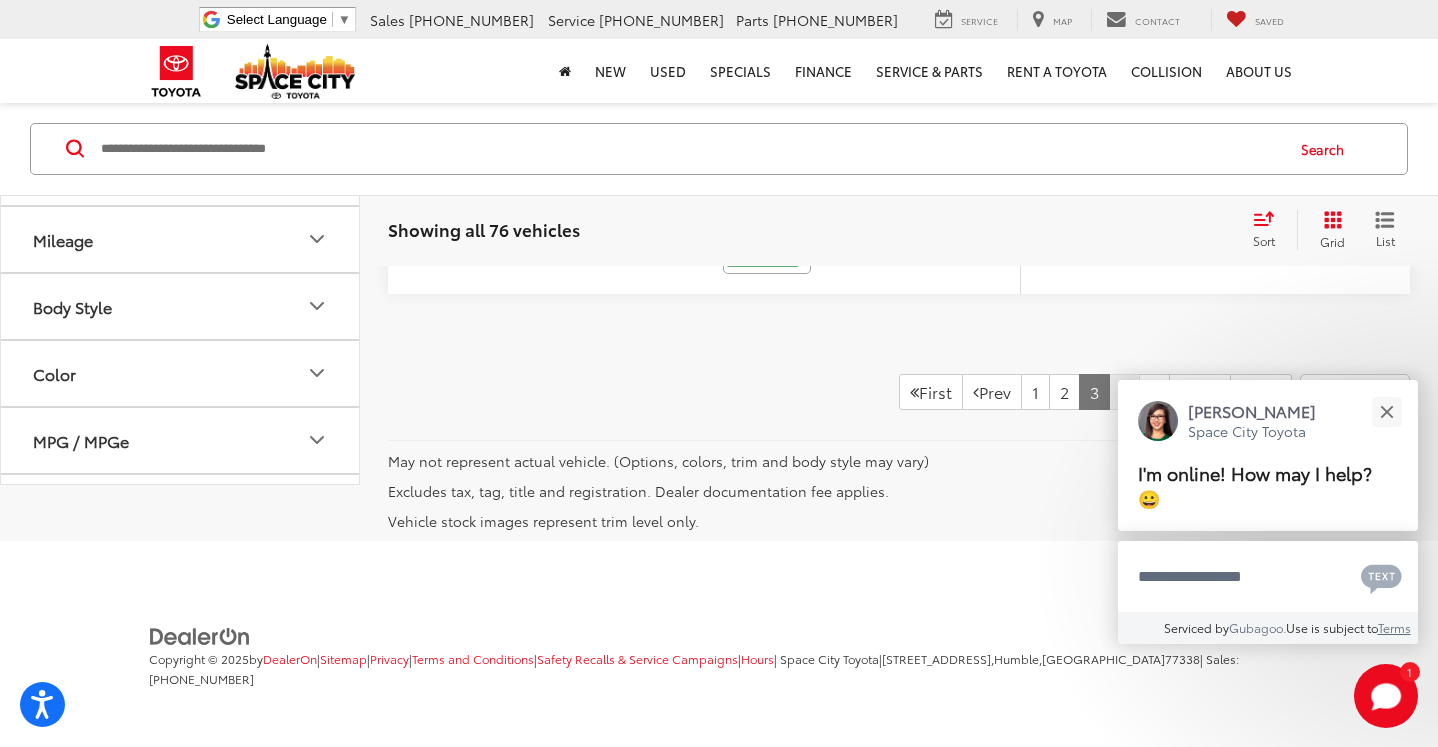 click on "4" at bounding box center [1124, 392] 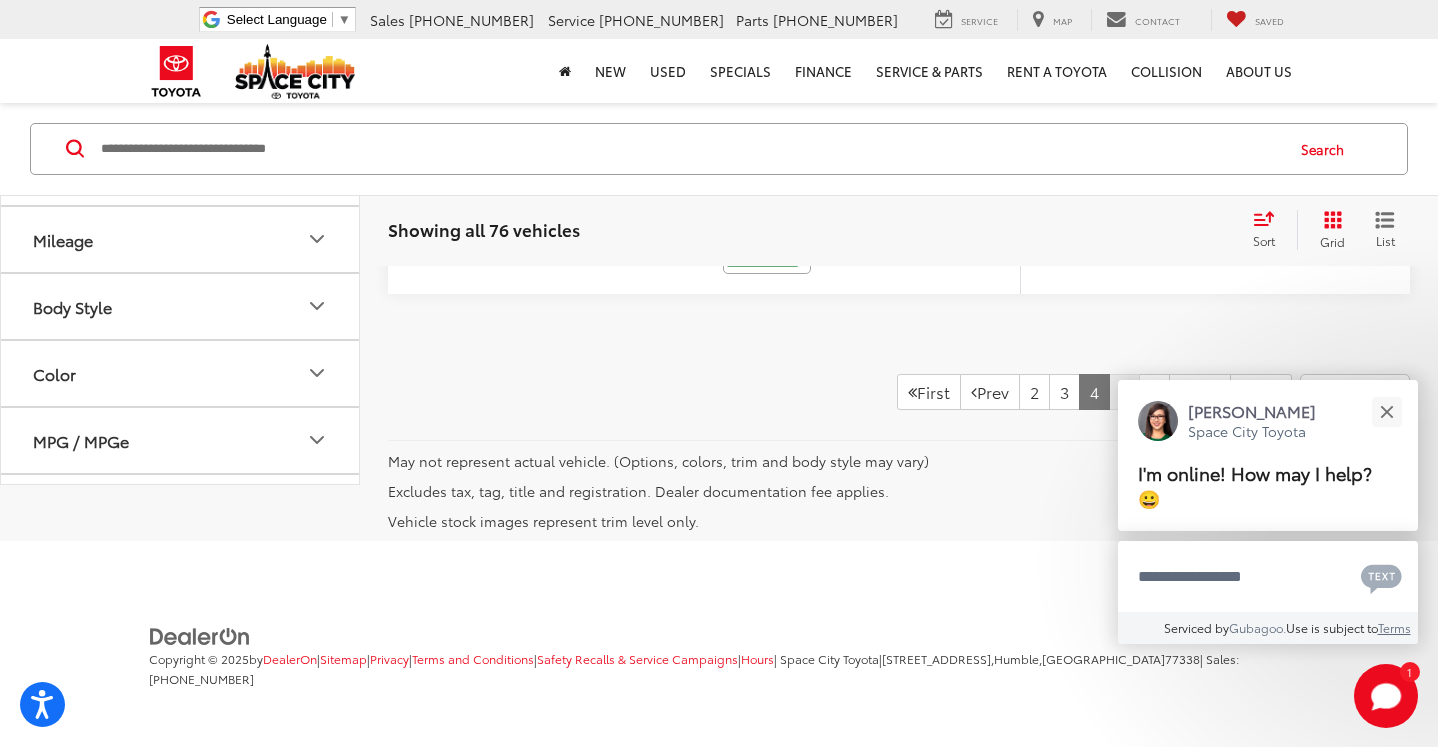 scroll, scrollTop: 142, scrollLeft: 0, axis: vertical 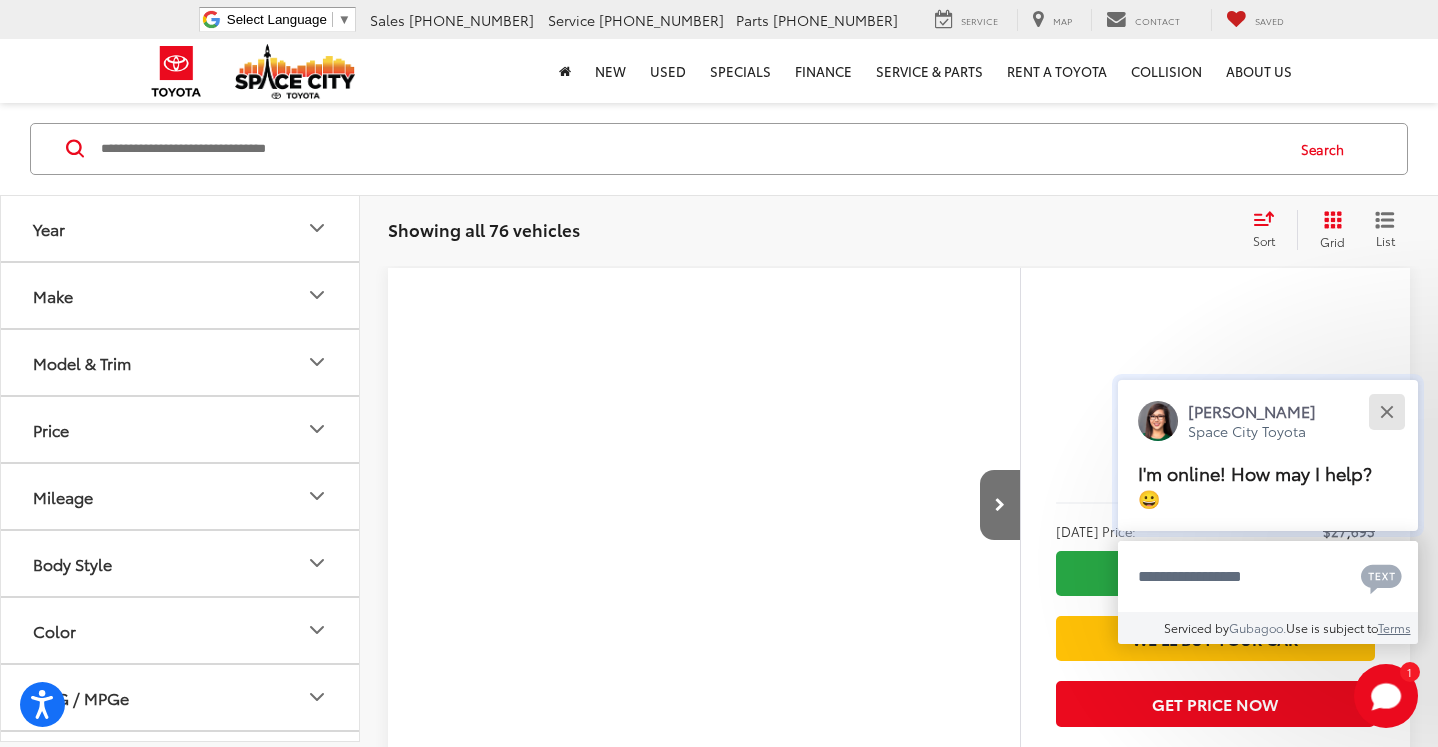 click at bounding box center [1386, 411] 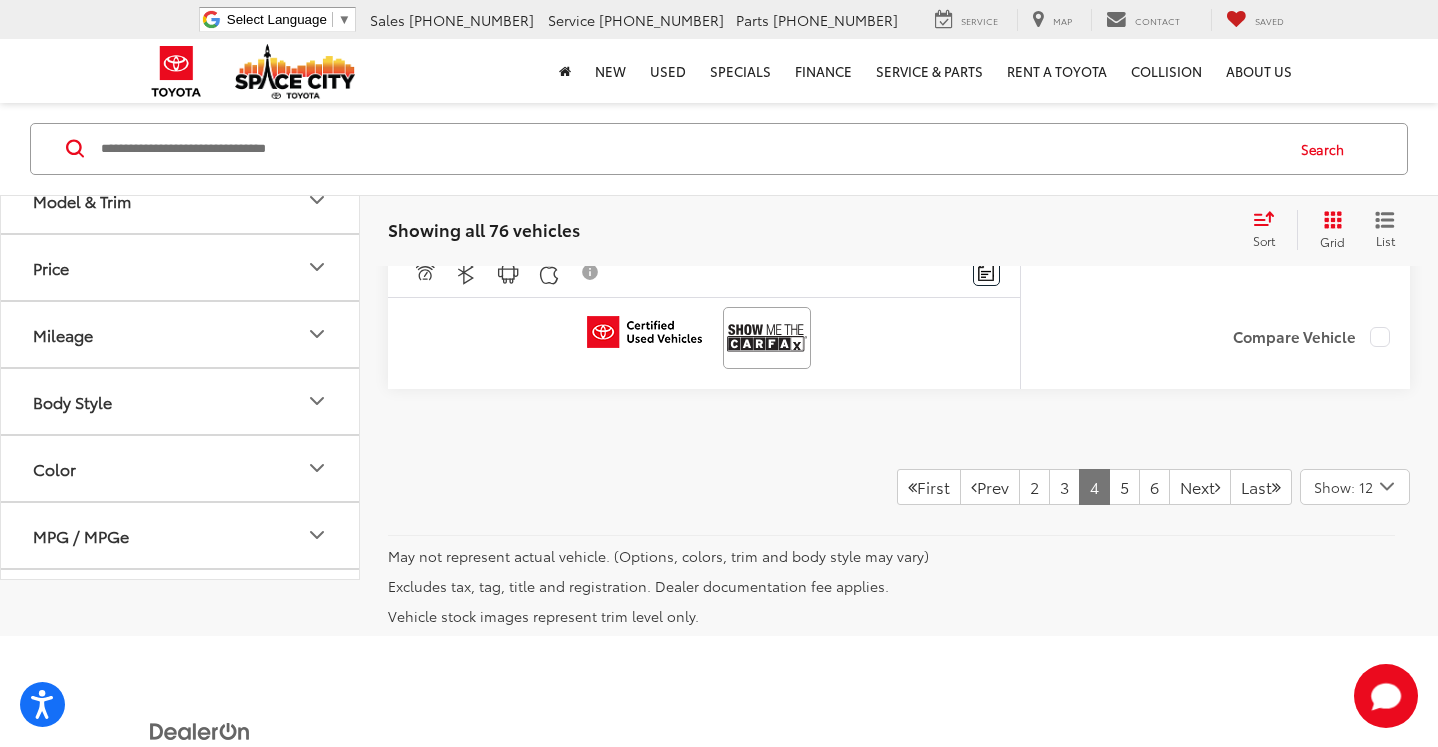 scroll, scrollTop: 10238, scrollLeft: 0, axis: vertical 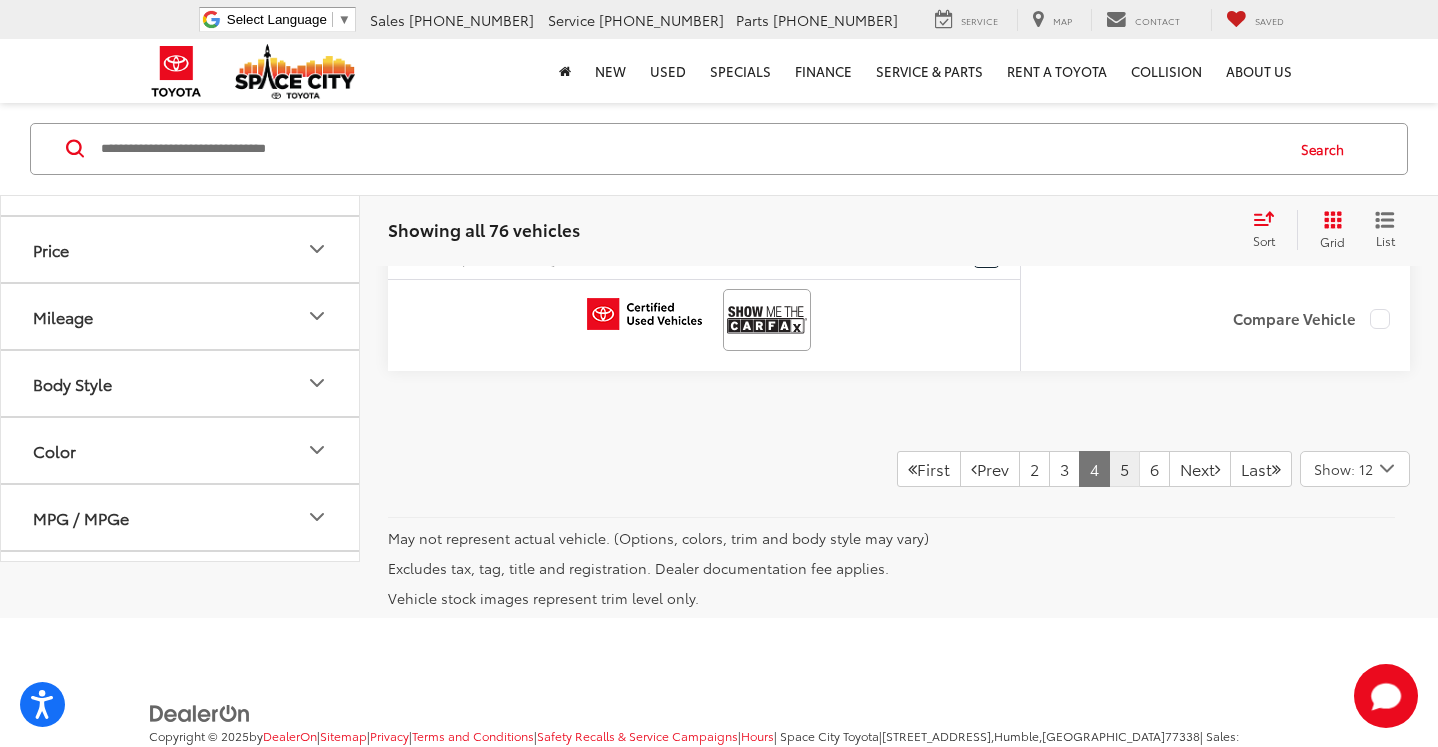 click on "5" at bounding box center [1124, 469] 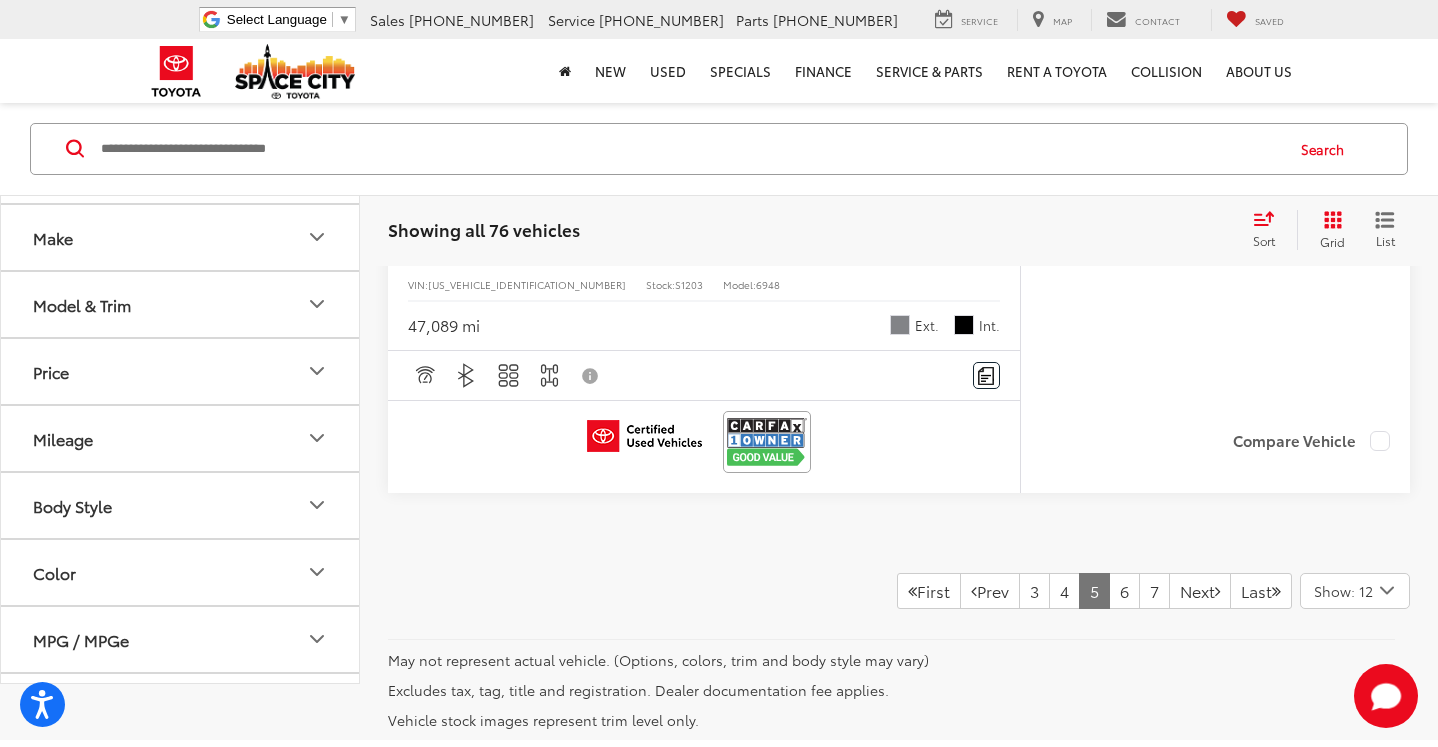scroll, scrollTop: 10148, scrollLeft: 0, axis: vertical 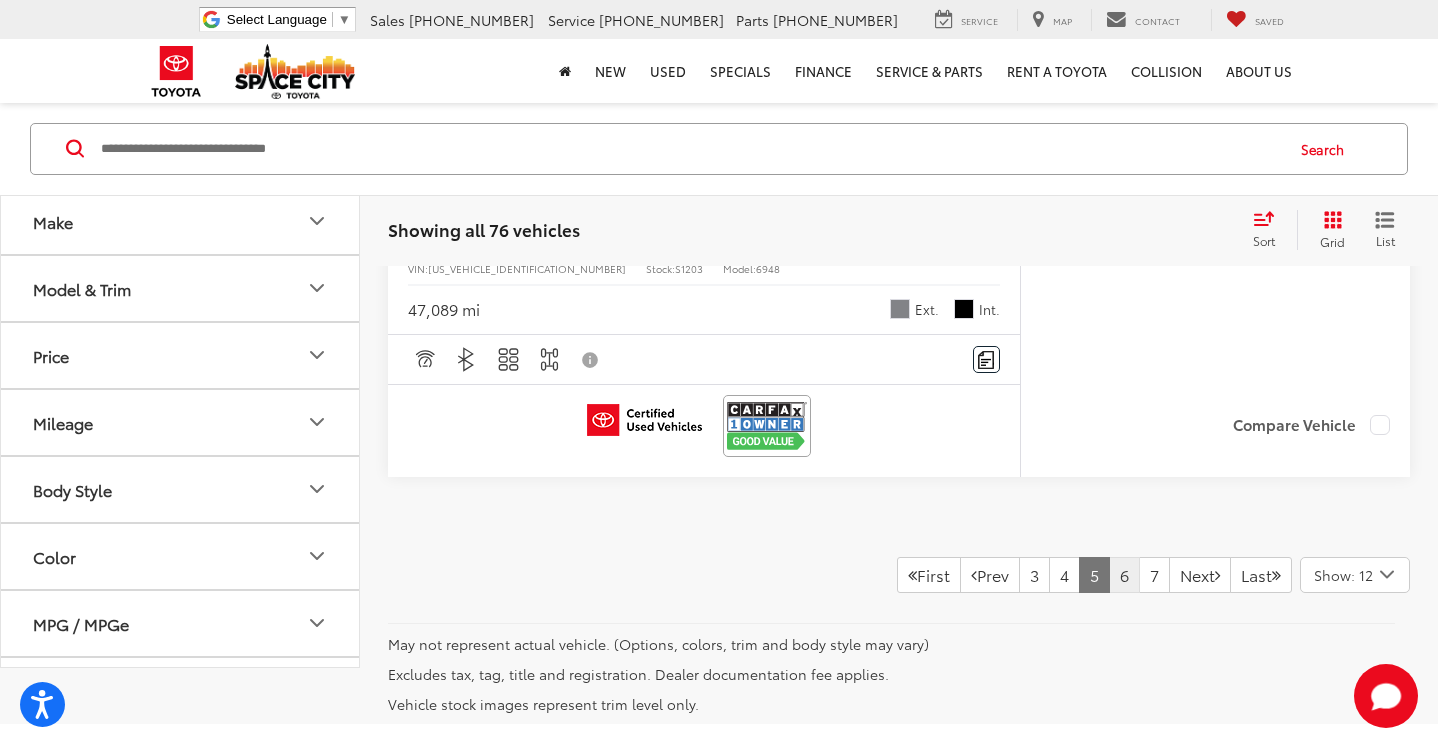 click on "6" at bounding box center (1124, 575) 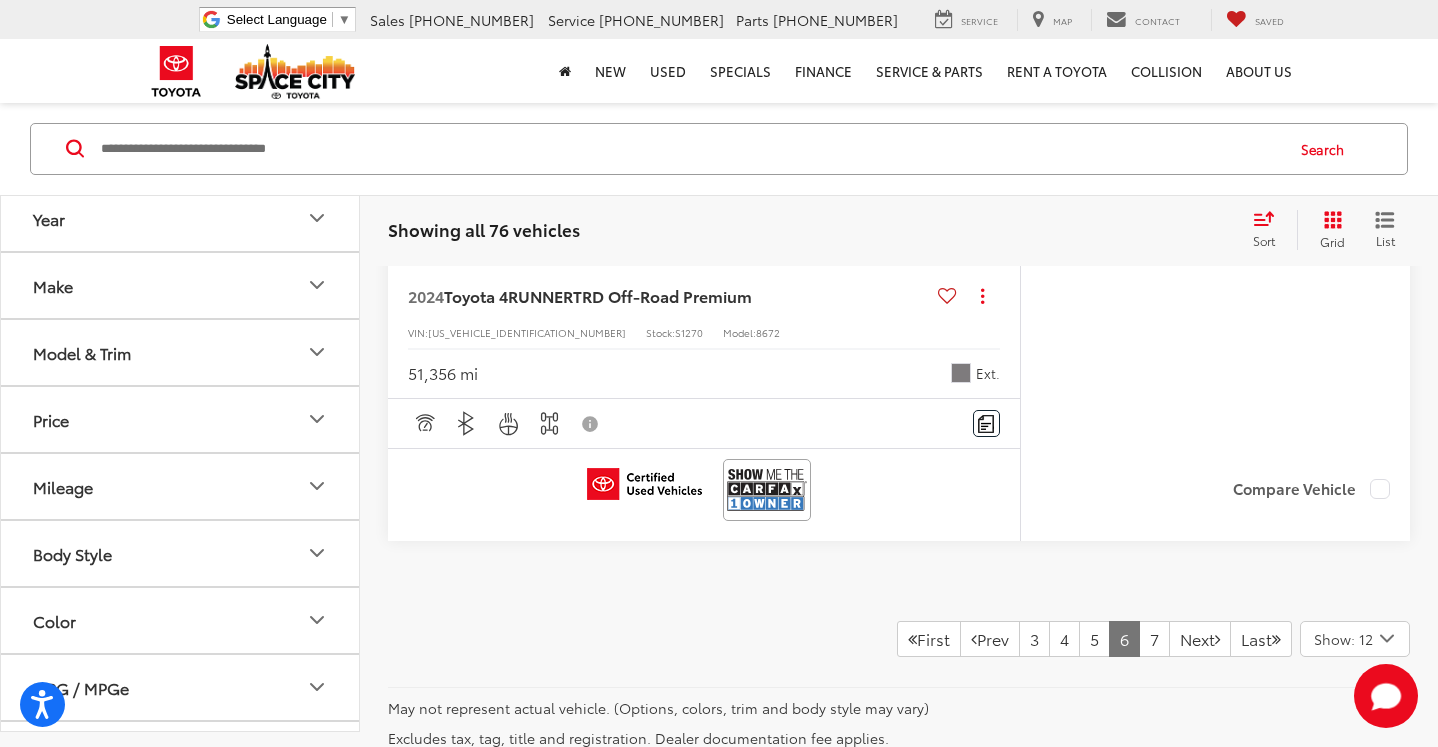 scroll, scrollTop: 10097, scrollLeft: 0, axis: vertical 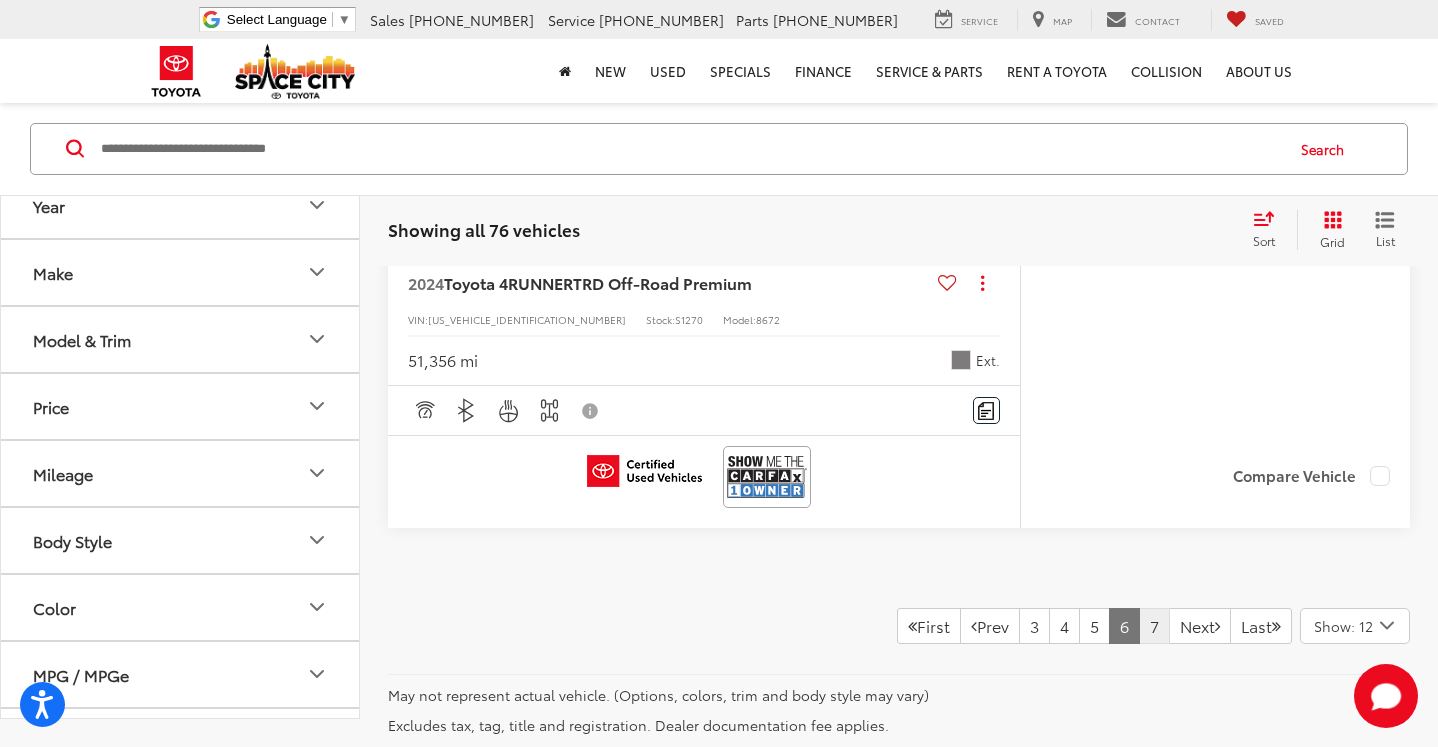 click on "7" at bounding box center (1154, 626) 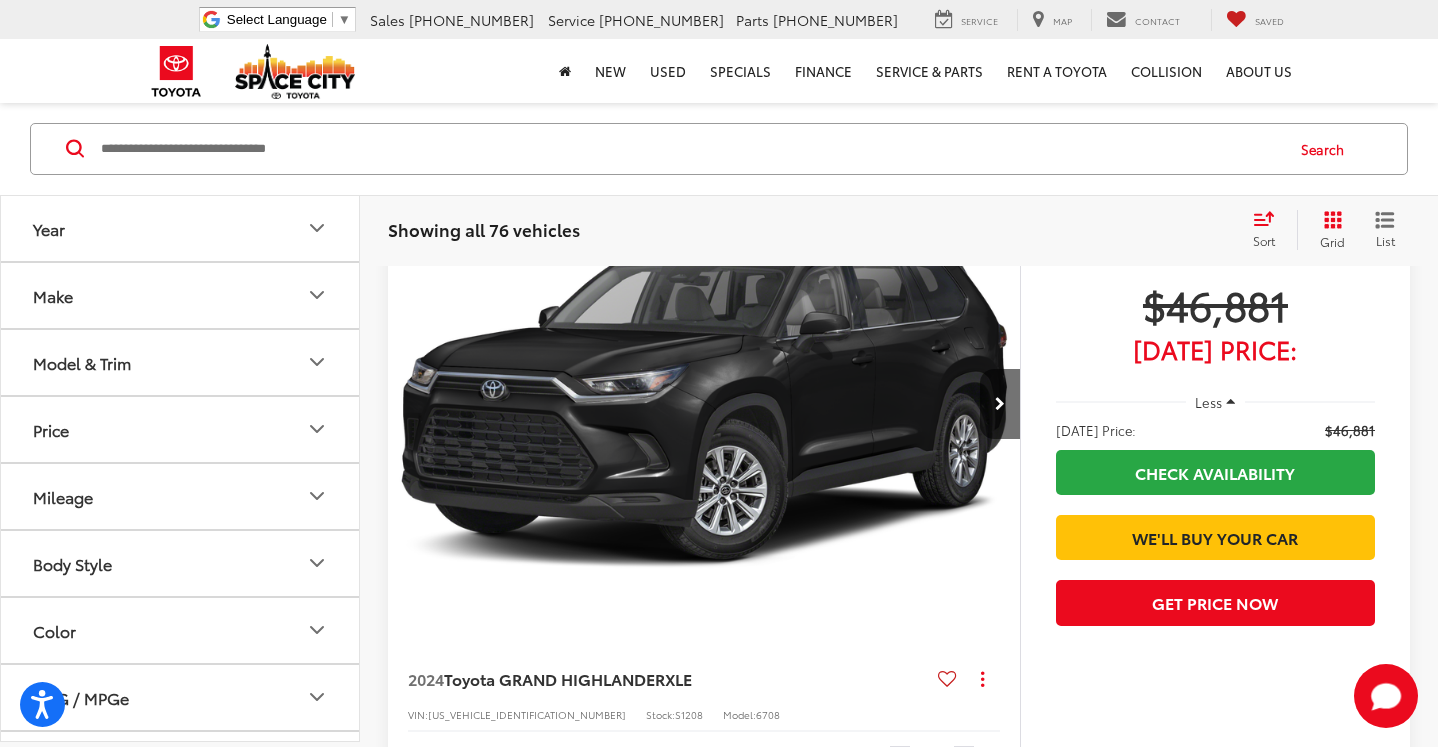 scroll, scrollTop: 243, scrollLeft: 0, axis: vertical 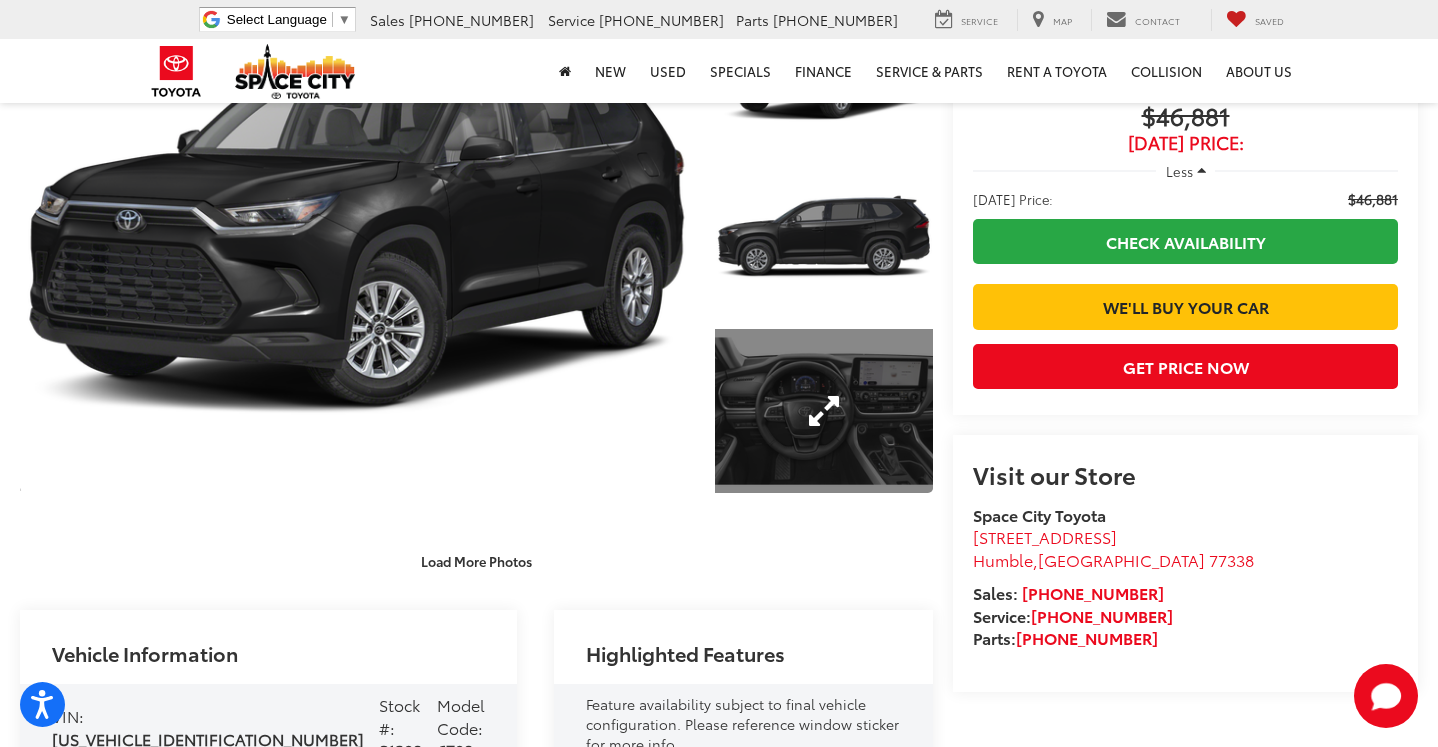 click at bounding box center (824, 410) 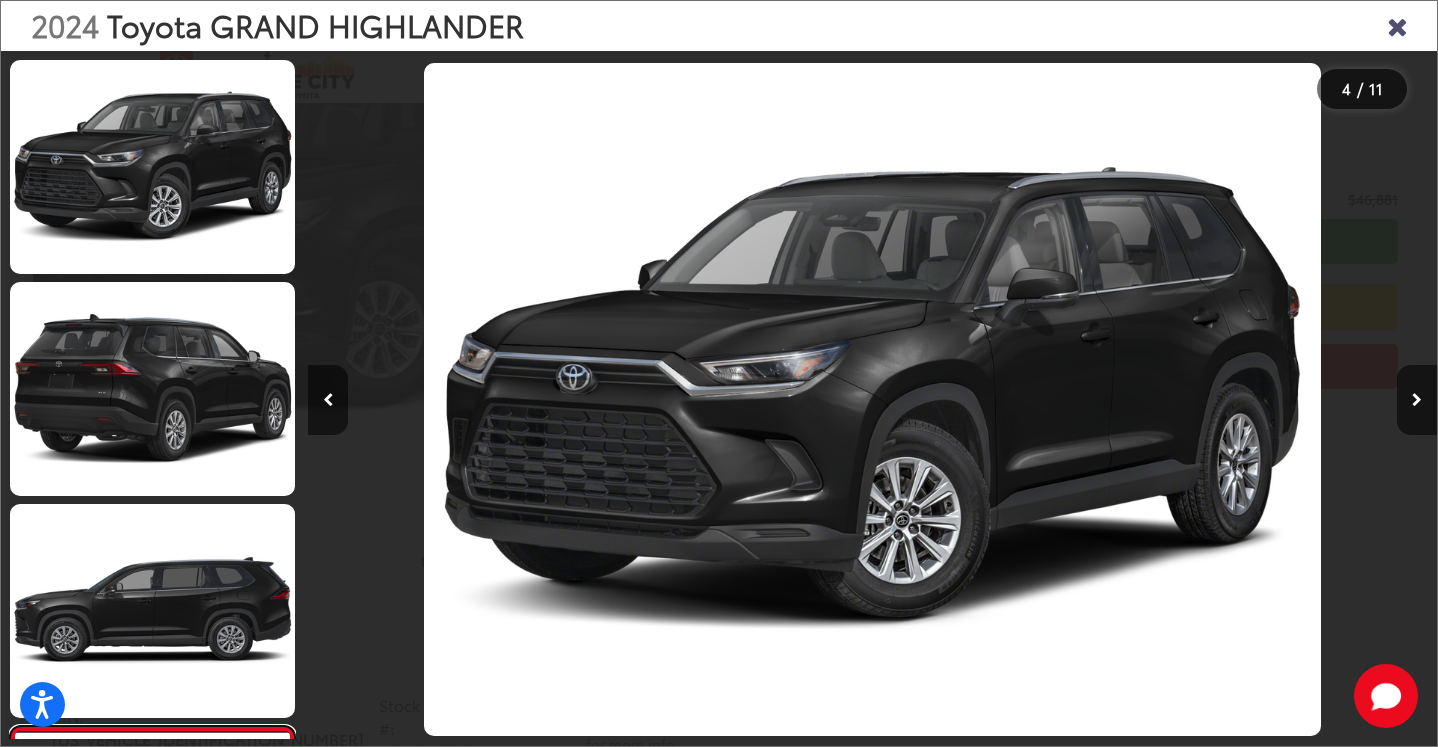 scroll, scrollTop: 479, scrollLeft: 0, axis: vertical 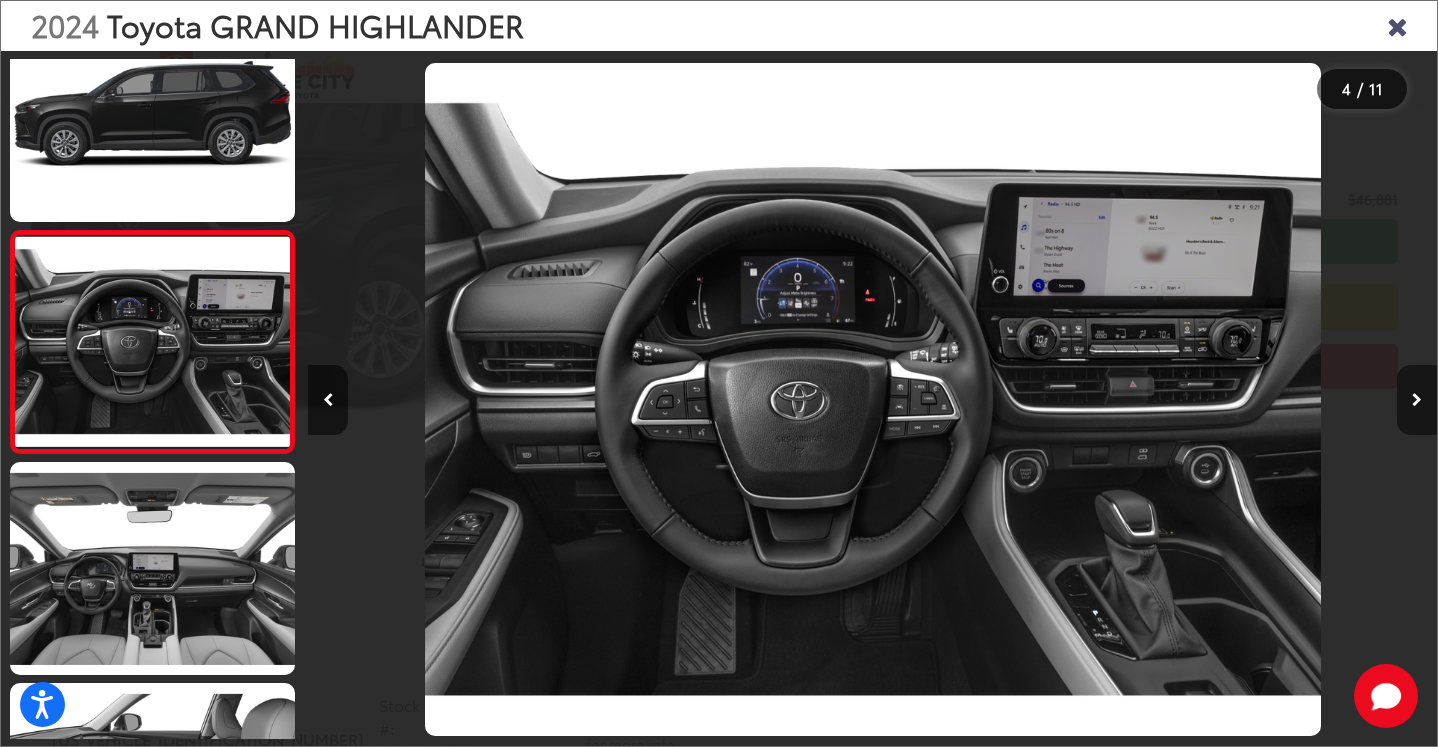 click at bounding box center [1417, 400] 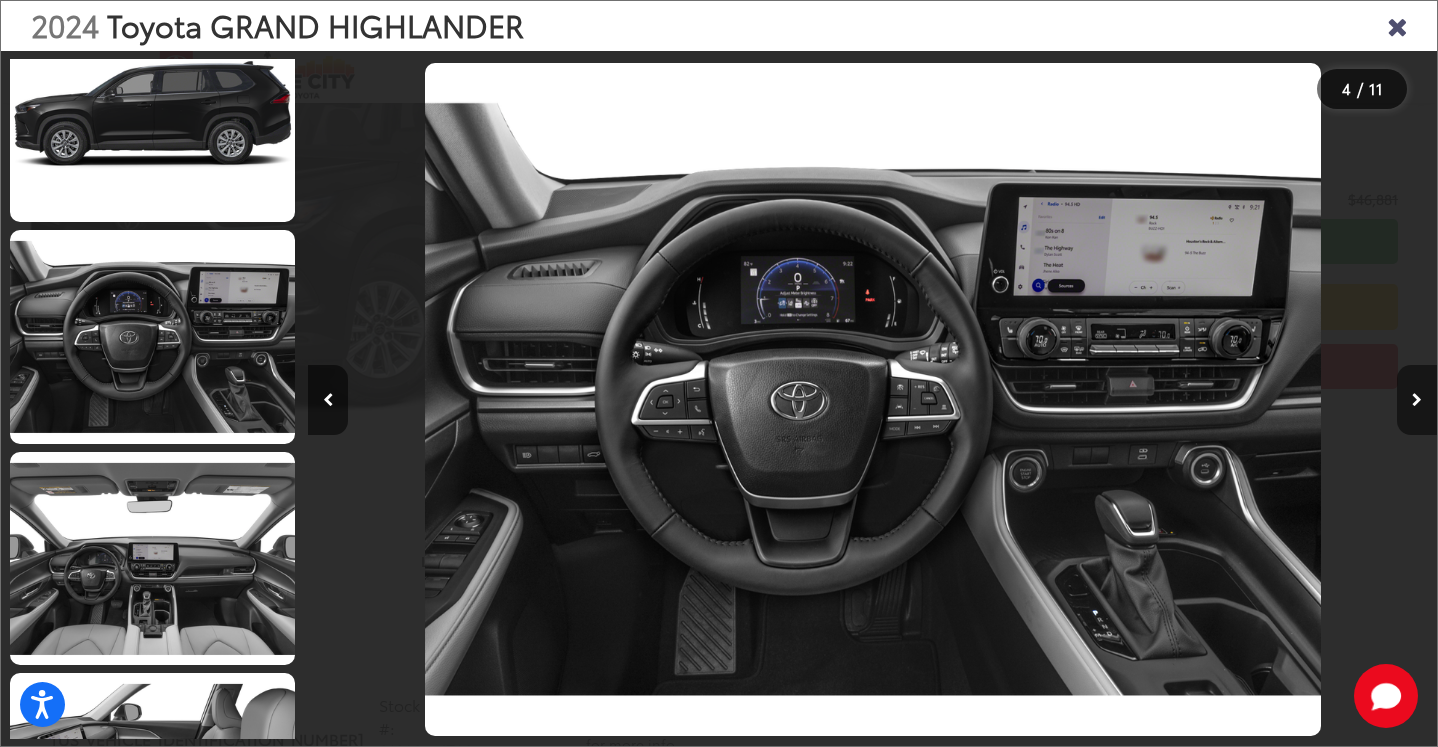 scroll, scrollTop: 0, scrollLeft: 4409, axis: horizontal 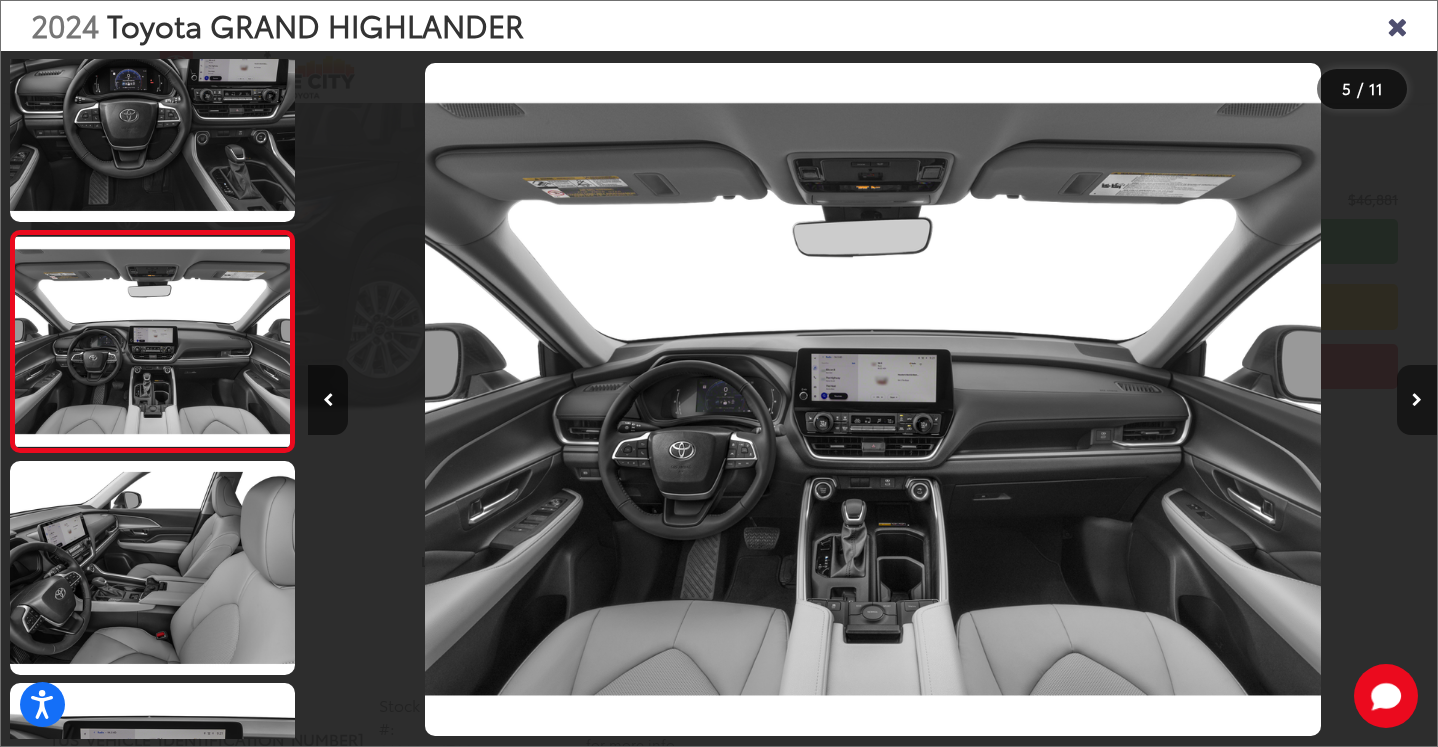 click at bounding box center (1417, 400) 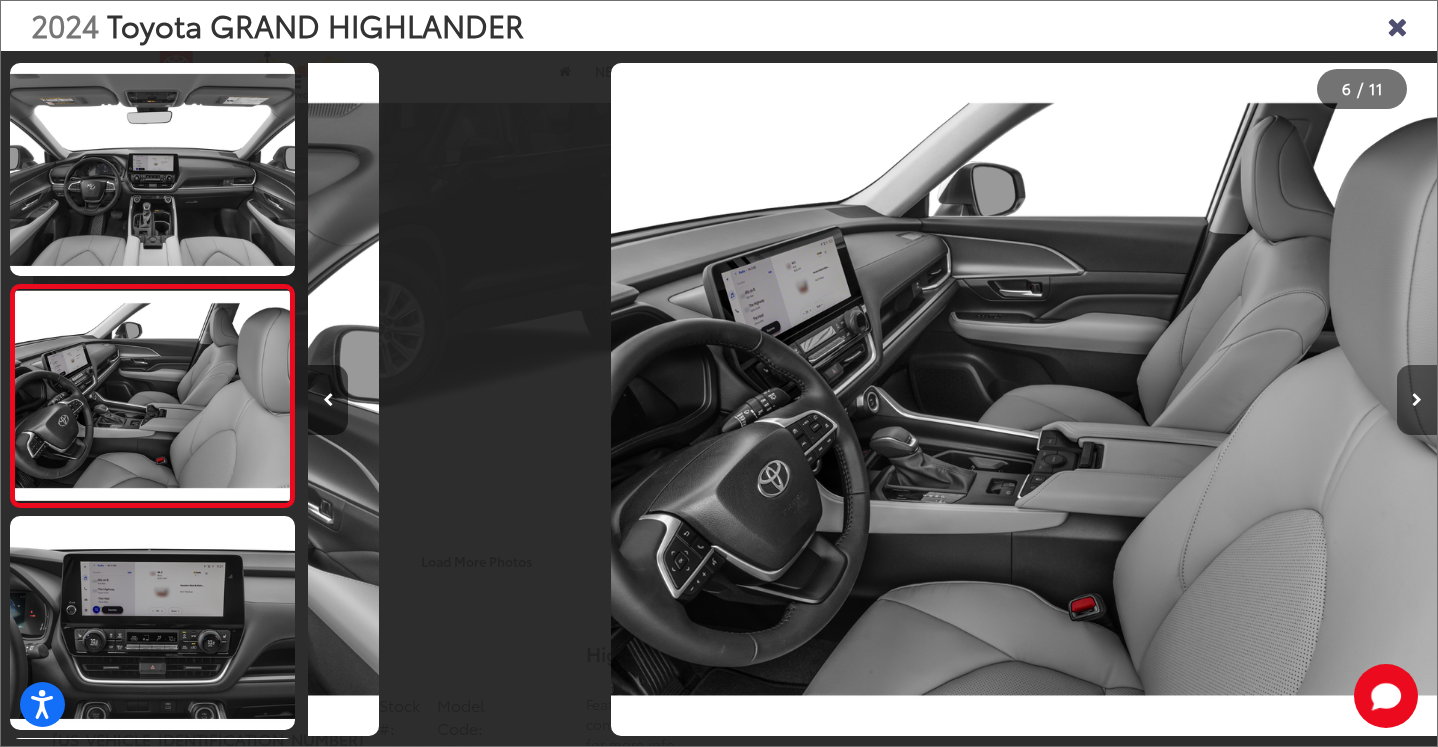 scroll, scrollTop: 0, scrollLeft: 5643, axis: horizontal 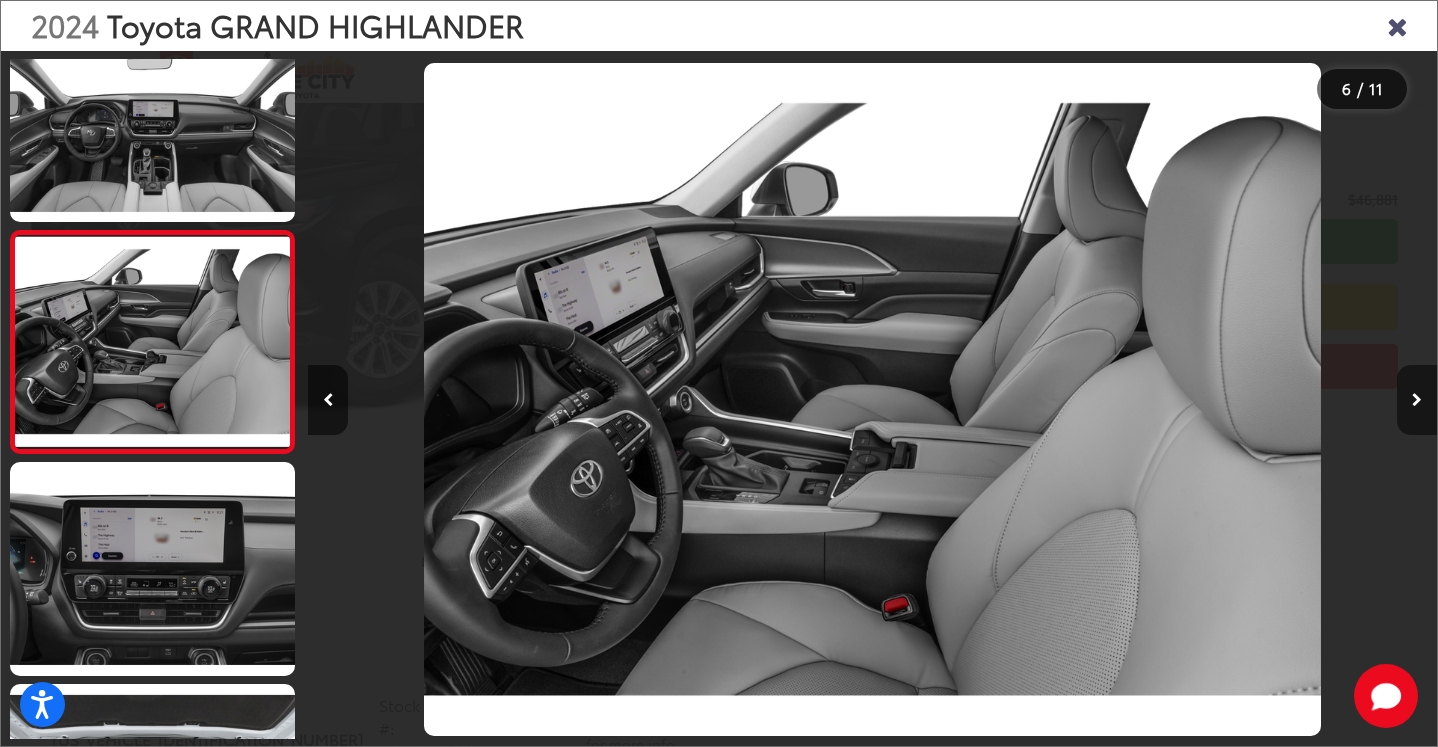 click at bounding box center (1417, 400) 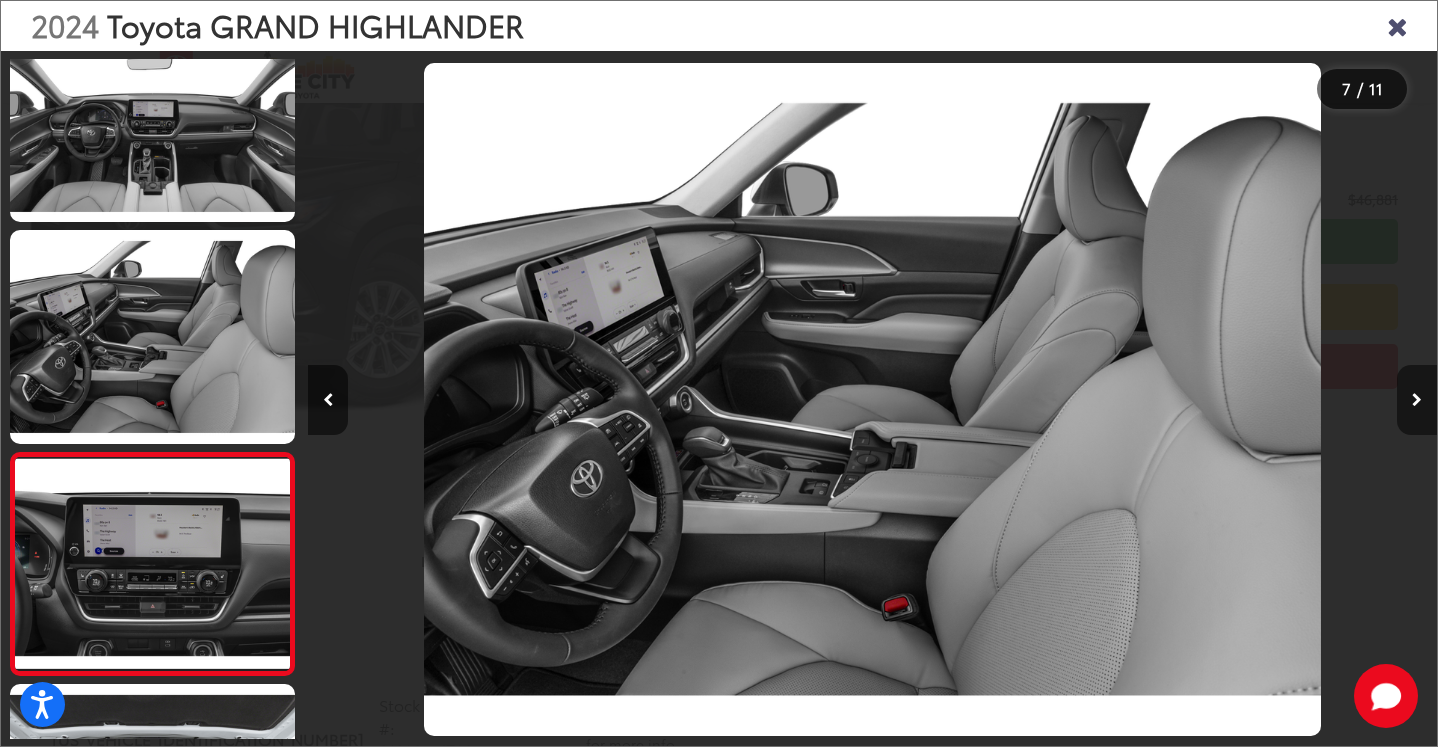 scroll, scrollTop: 0, scrollLeft: 6716, axis: horizontal 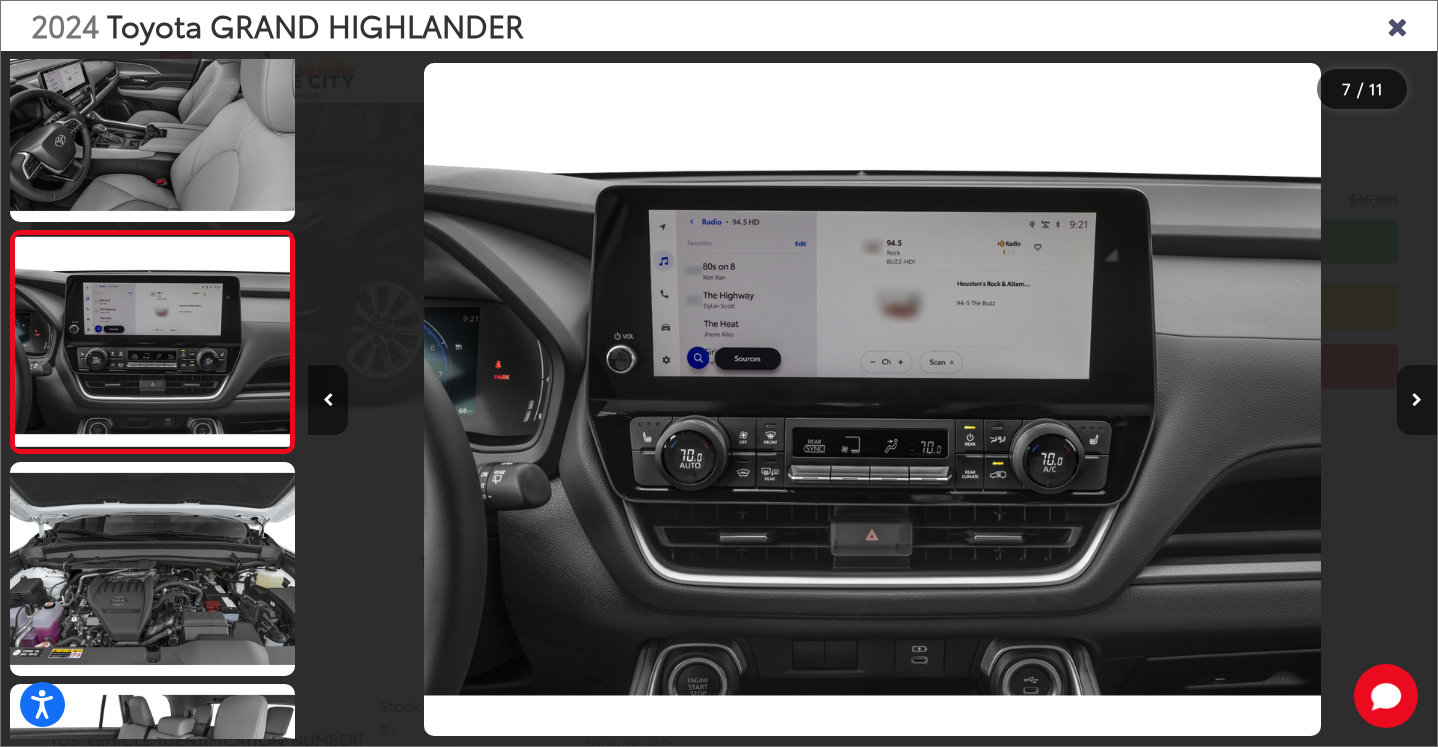 click at bounding box center [1417, 400] 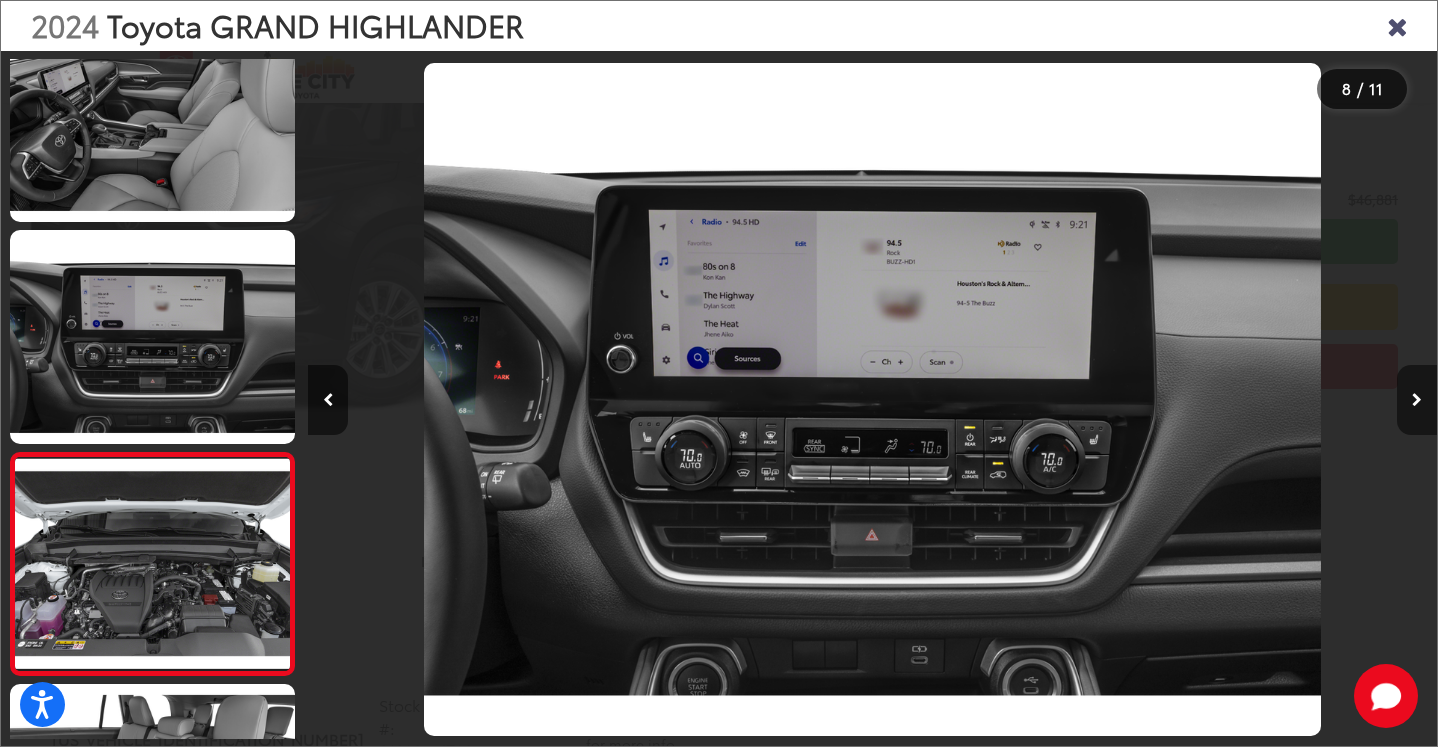 scroll, scrollTop: 0, scrollLeft: 7687, axis: horizontal 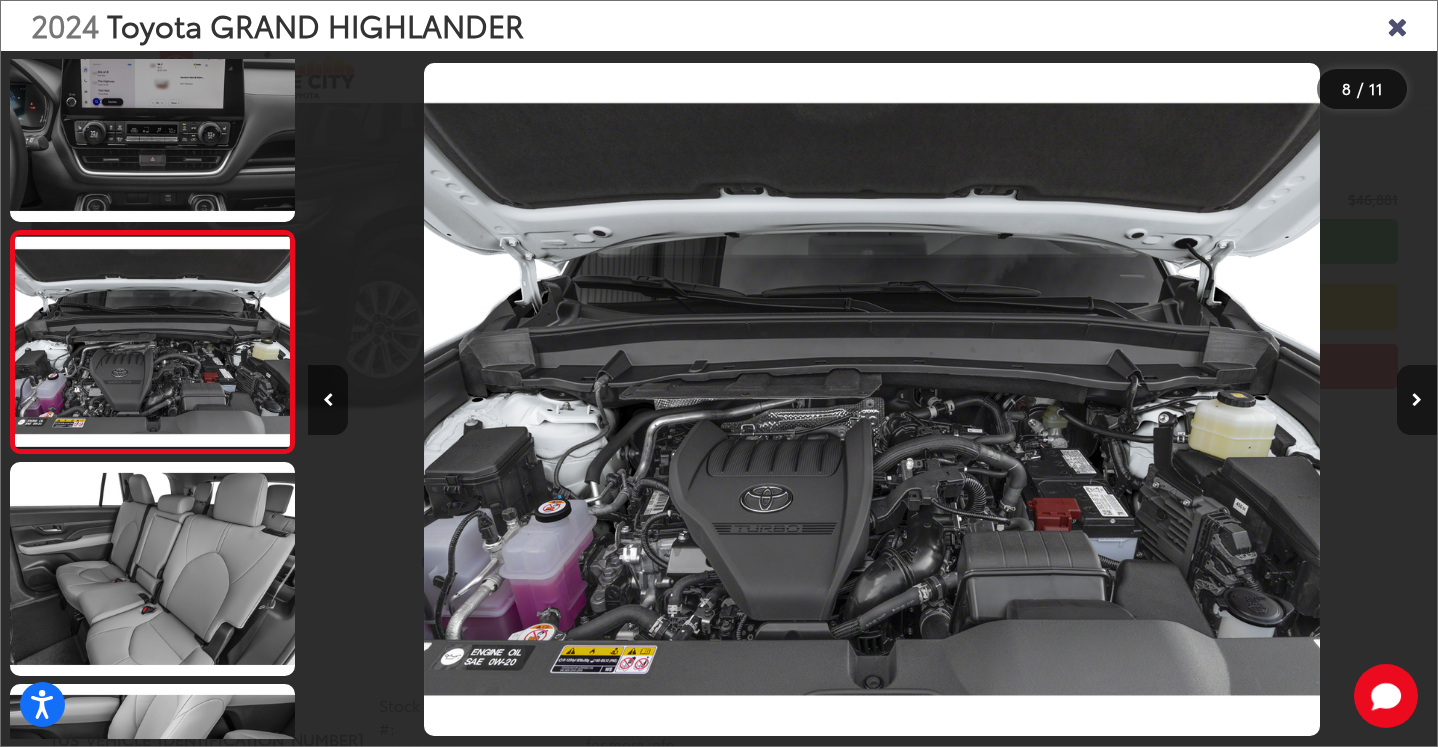 click at bounding box center [1417, 400] 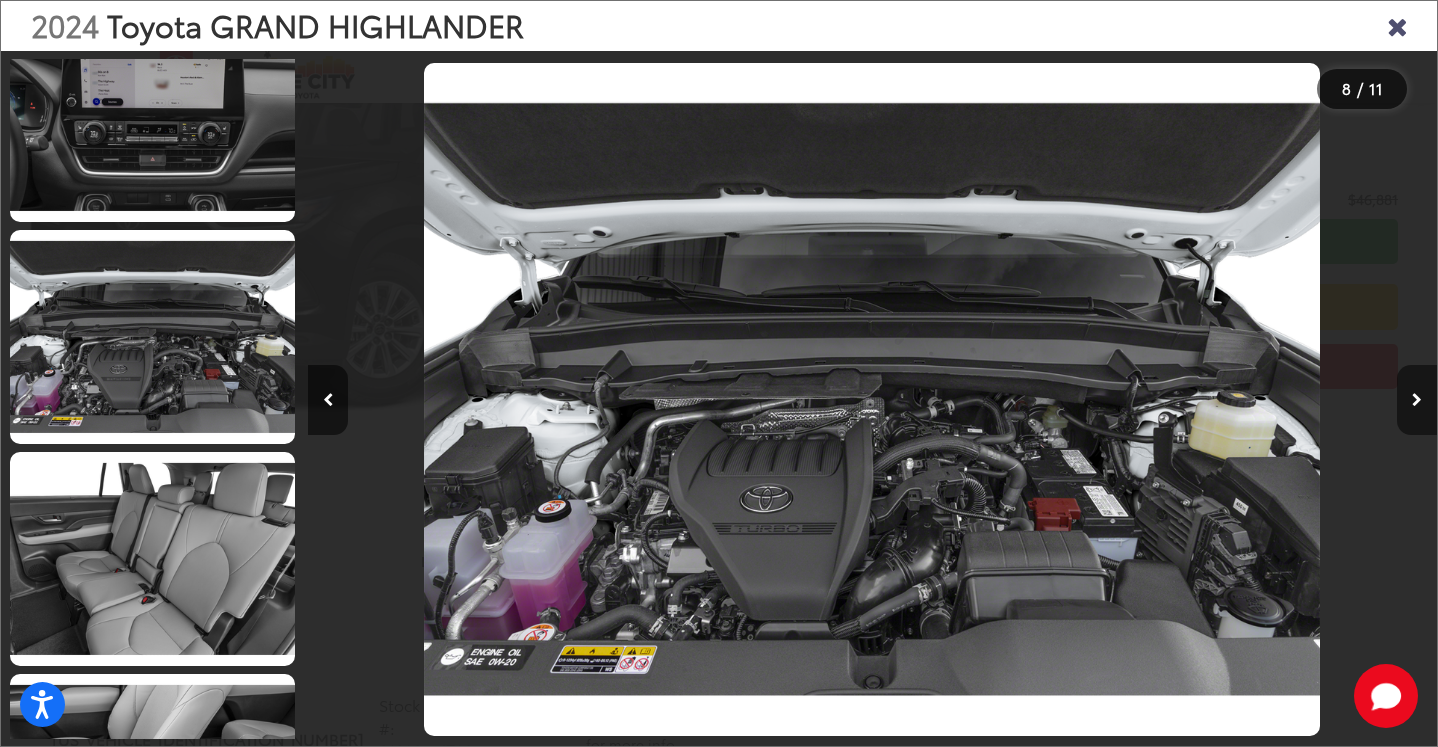 scroll, scrollTop: 0, scrollLeft: 9031, axis: horizontal 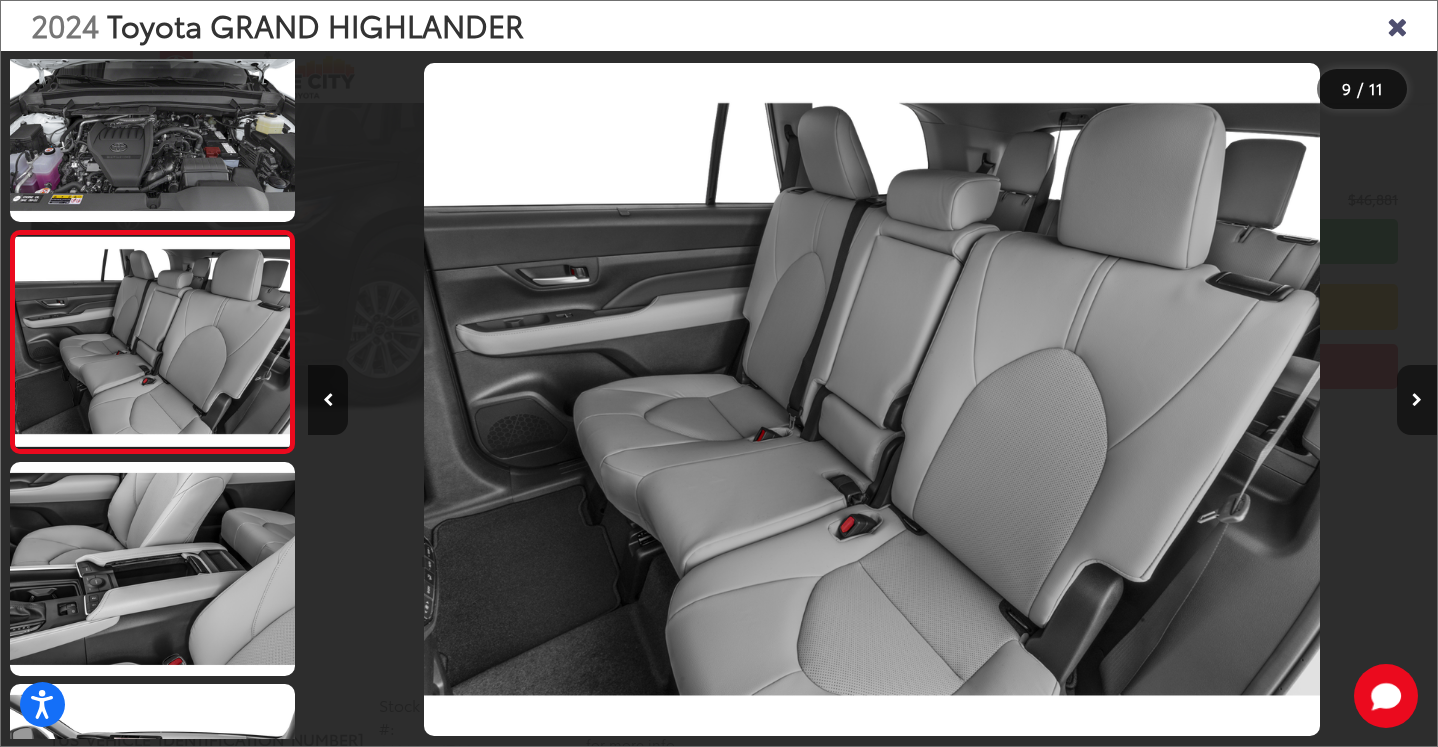 click at bounding box center (1417, 400) 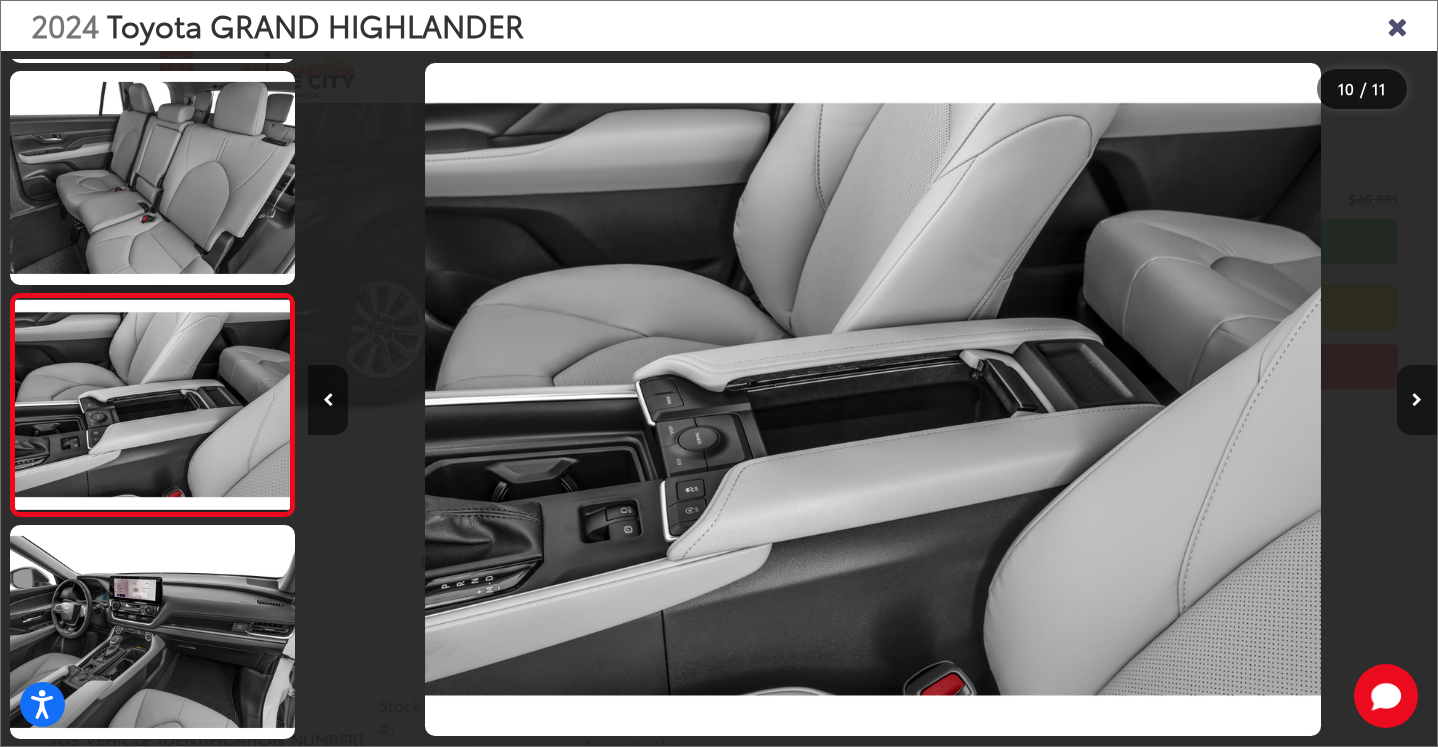 click at bounding box center [1417, 400] 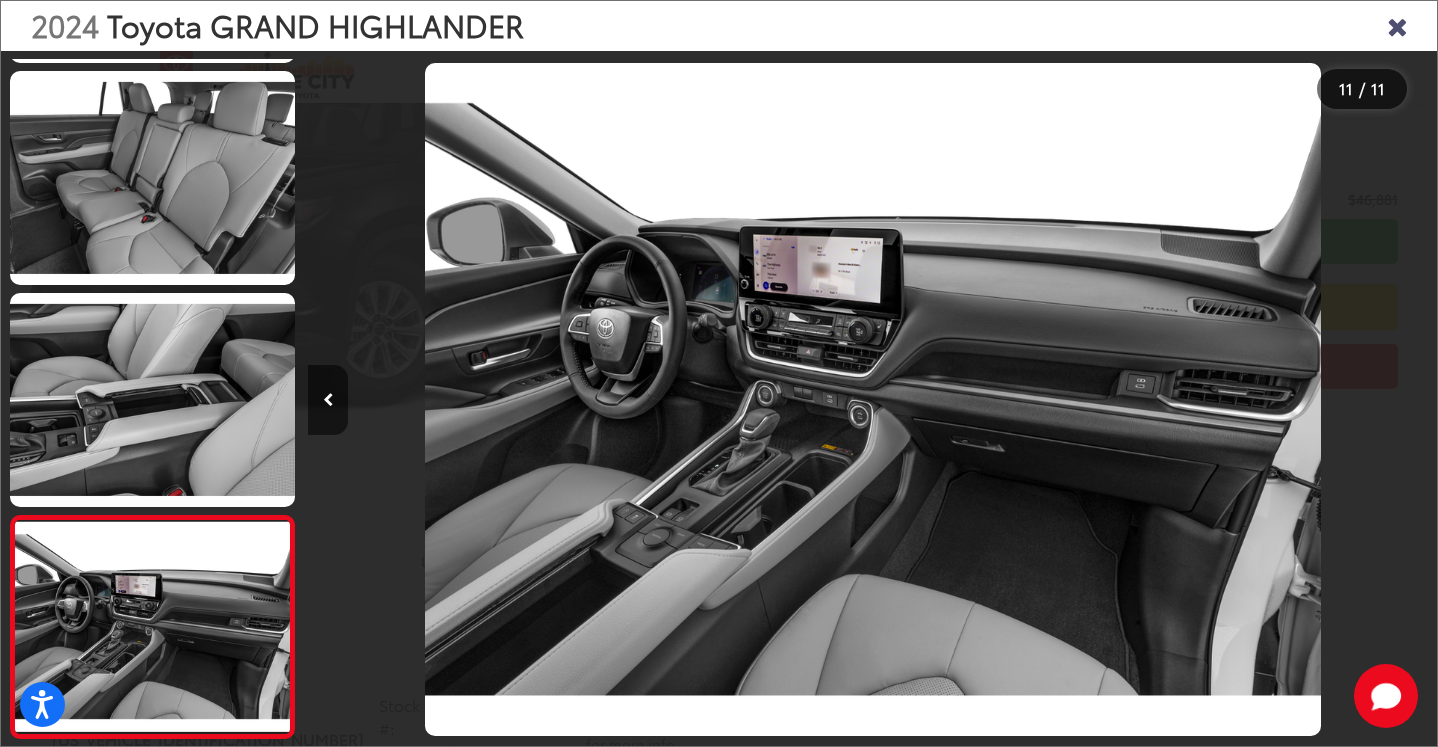 click at bounding box center [1296, 399] 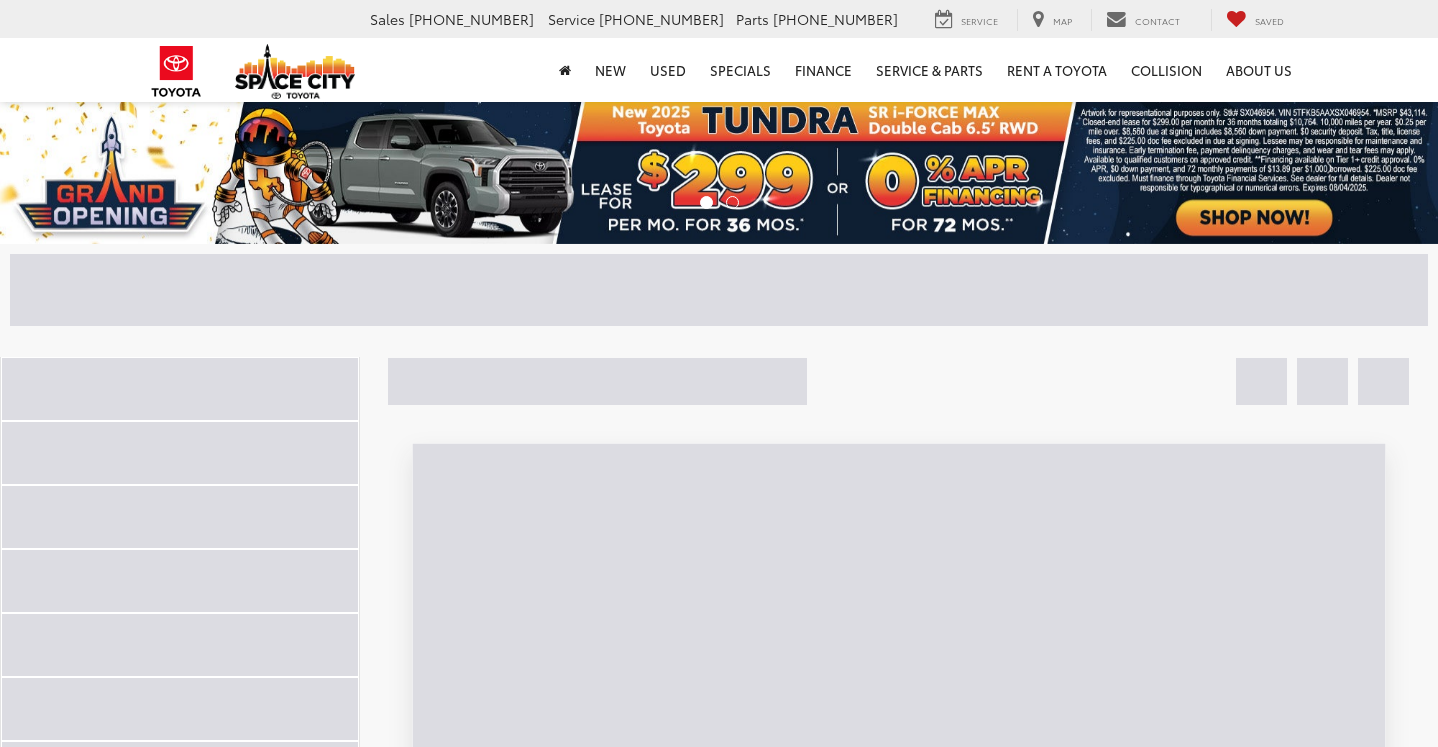 scroll, scrollTop: 5821, scrollLeft: 0, axis: vertical 